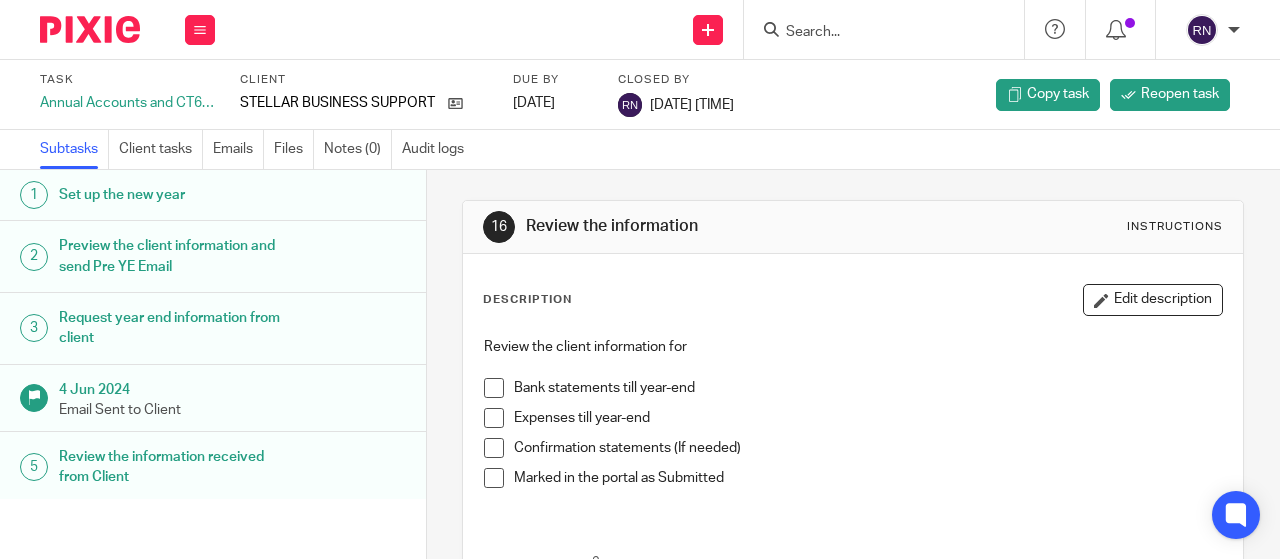 scroll, scrollTop: 0, scrollLeft: 0, axis: both 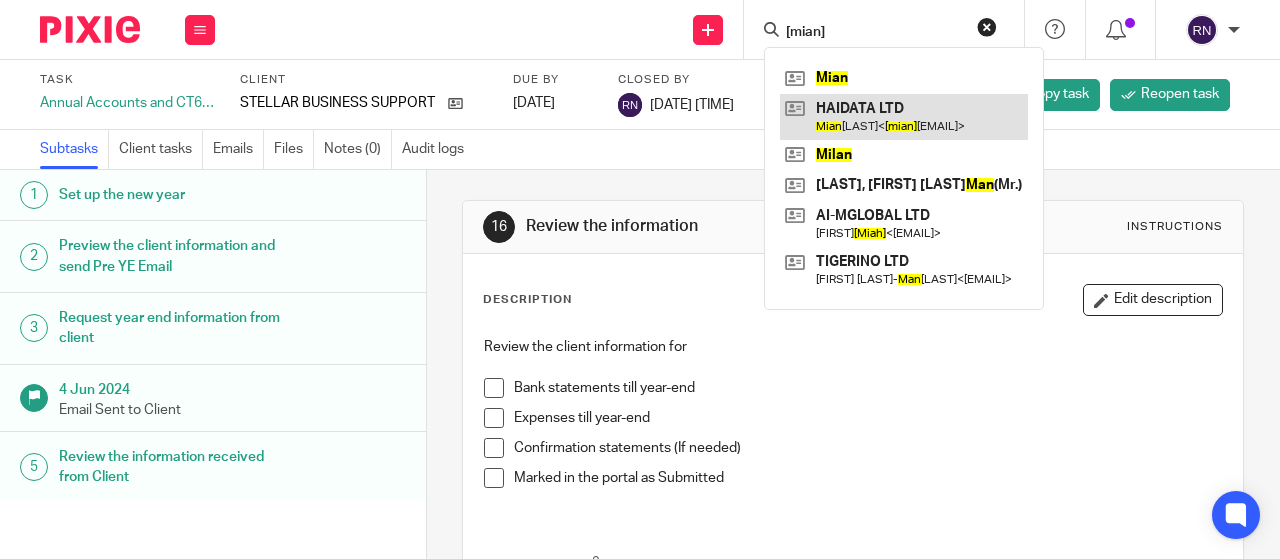 type on "mian" 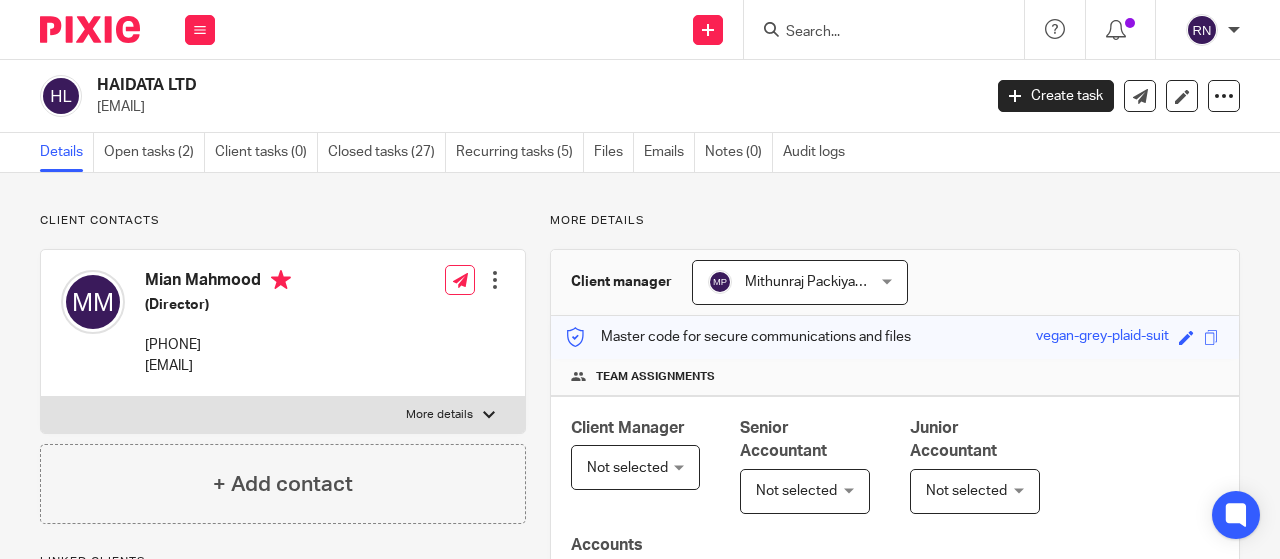 scroll, scrollTop: 0, scrollLeft: 0, axis: both 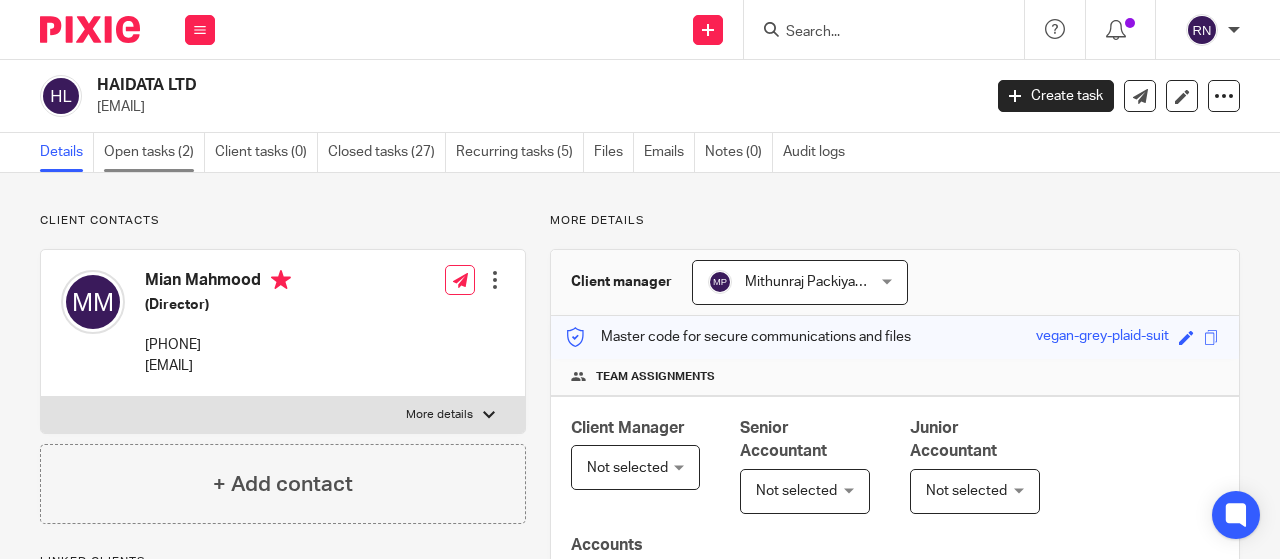 click on "Open tasks (2)" at bounding box center (154, 152) 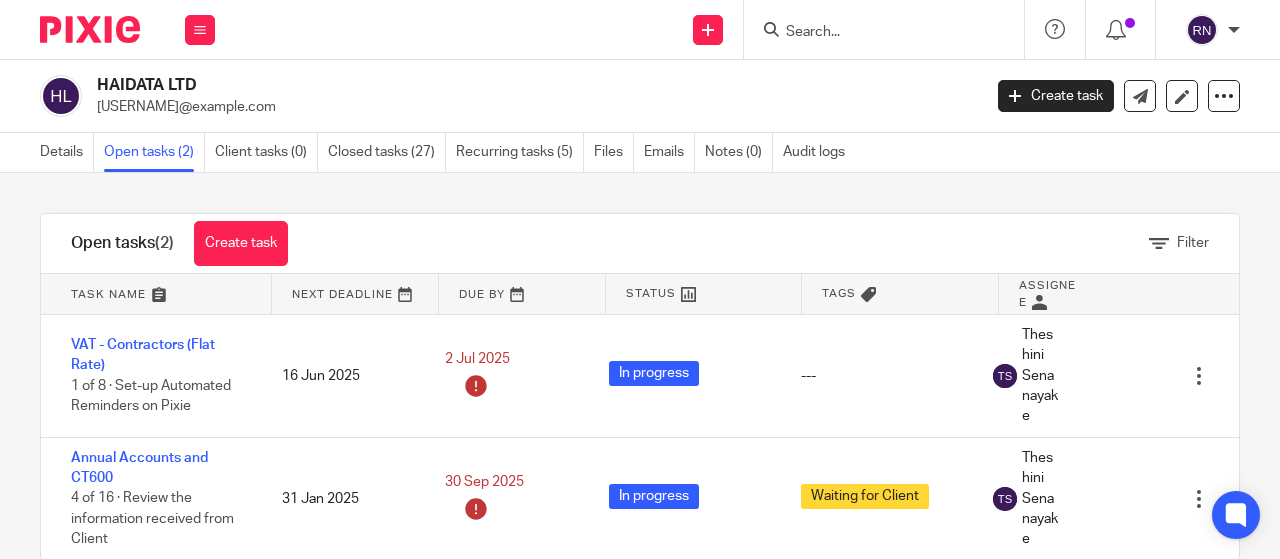 scroll, scrollTop: 0, scrollLeft: 0, axis: both 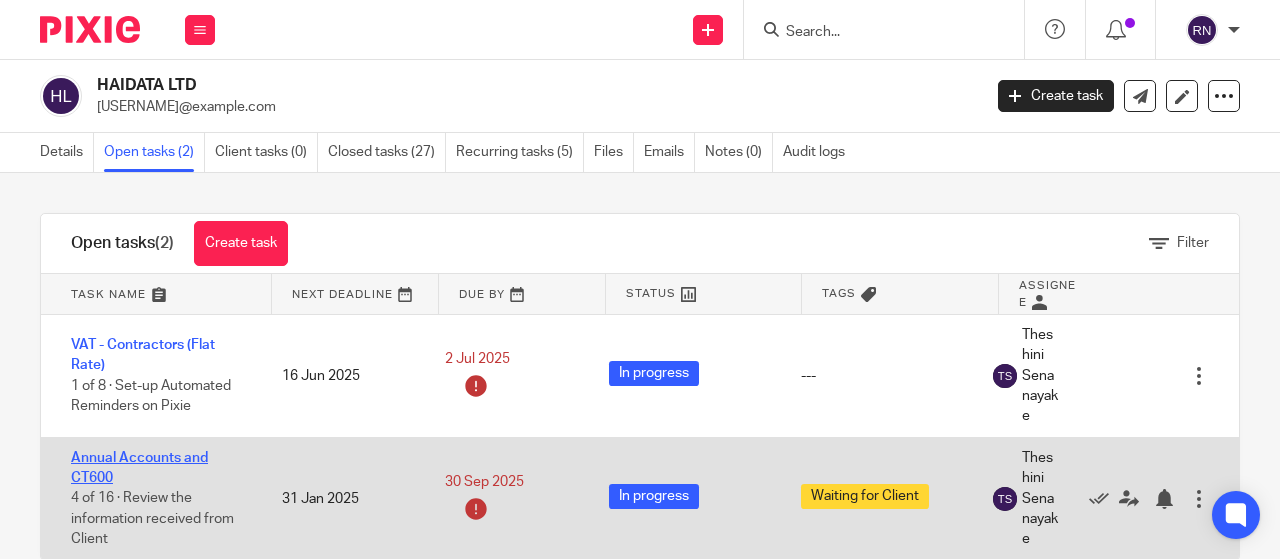 click on "Annual Accounts and CT600" at bounding box center [139, 468] 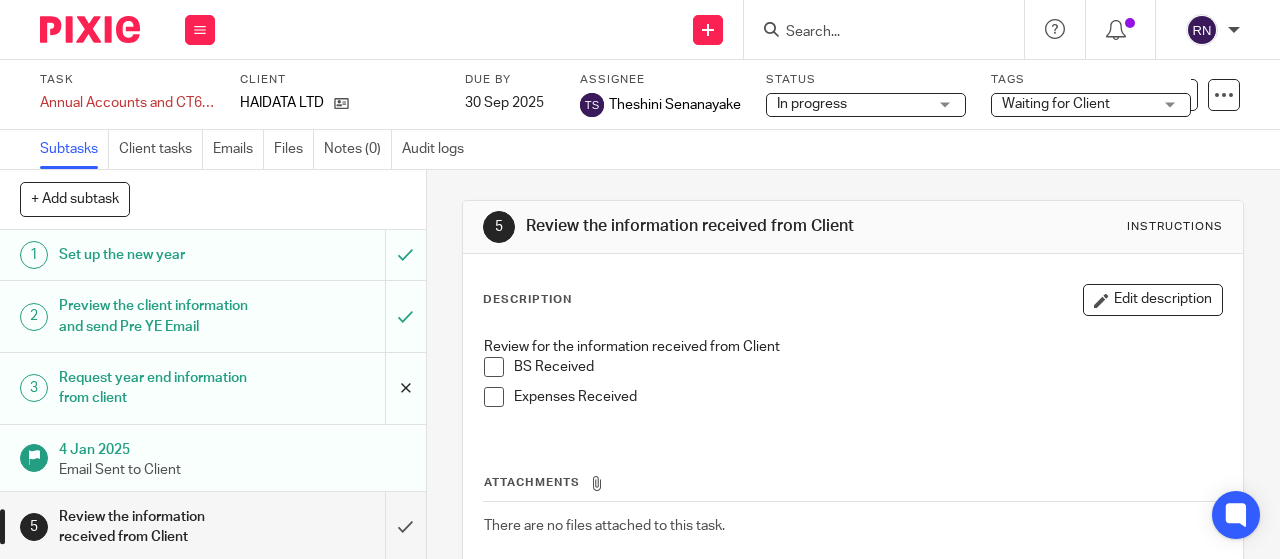 scroll, scrollTop: 0, scrollLeft: 0, axis: both 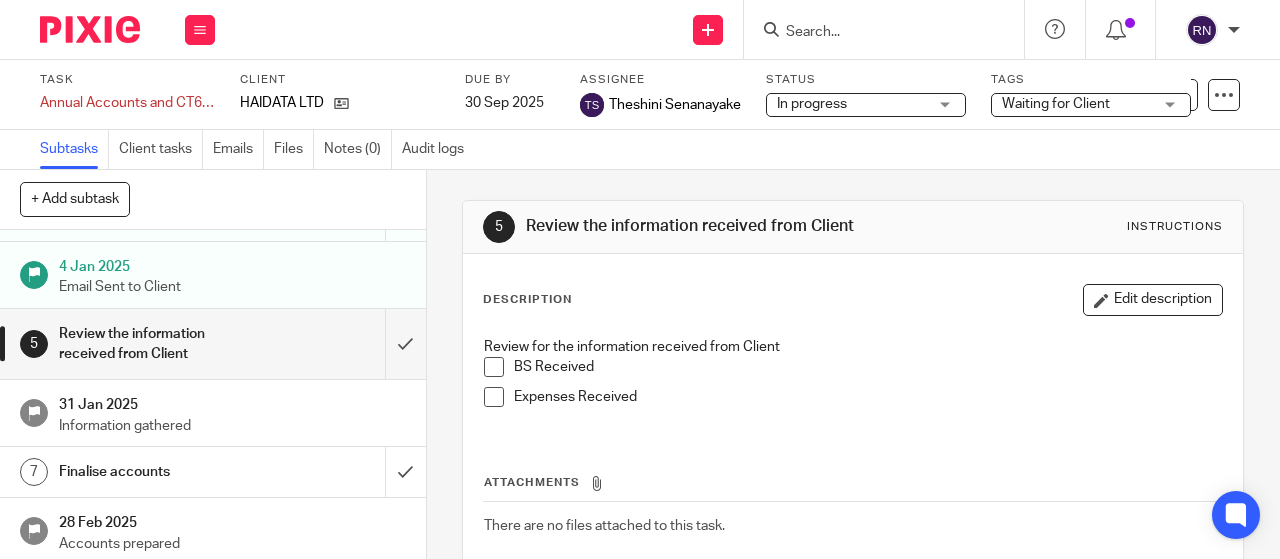 click on "5
Review the information received from Client" at bounding box center (192, 344) 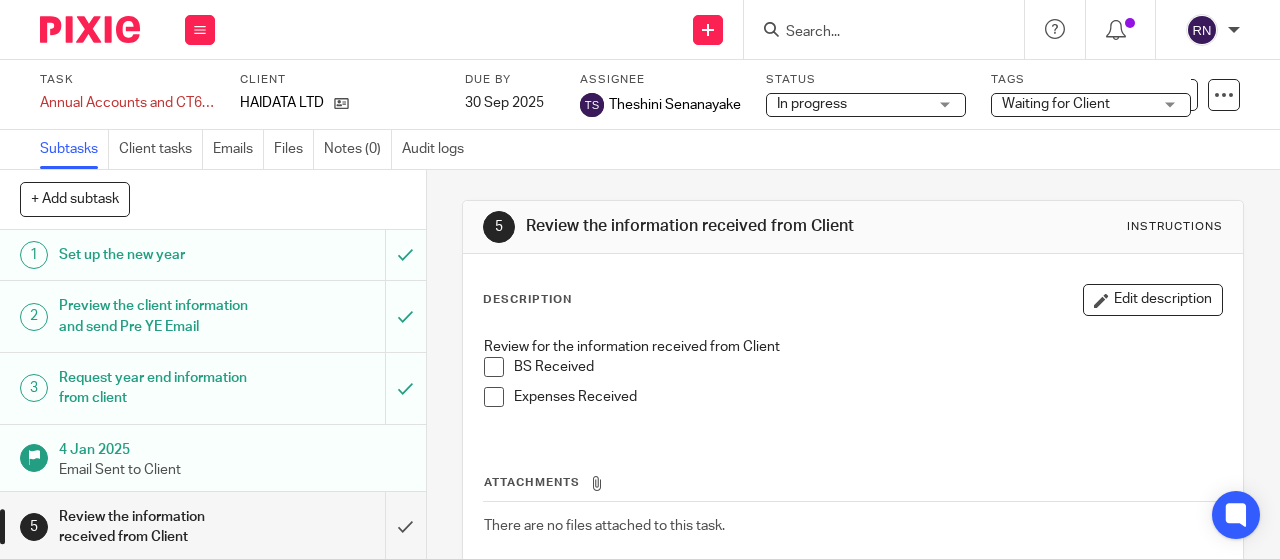 scroll, scrollTop: 0, scrollLeft: 0, axis: both 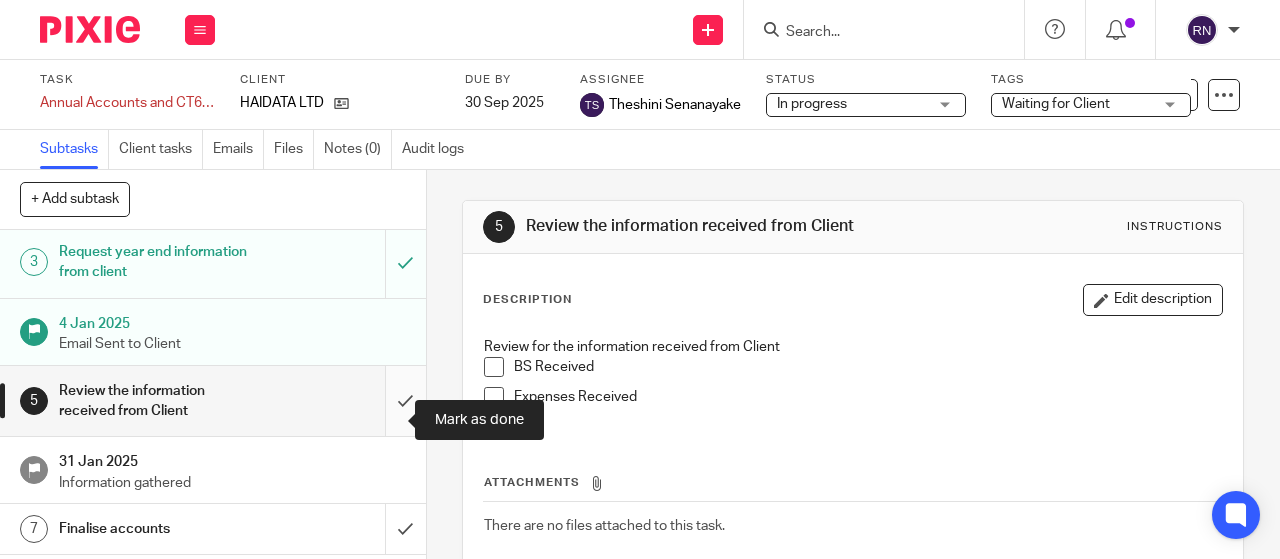 click at bounding box center [213, 401] 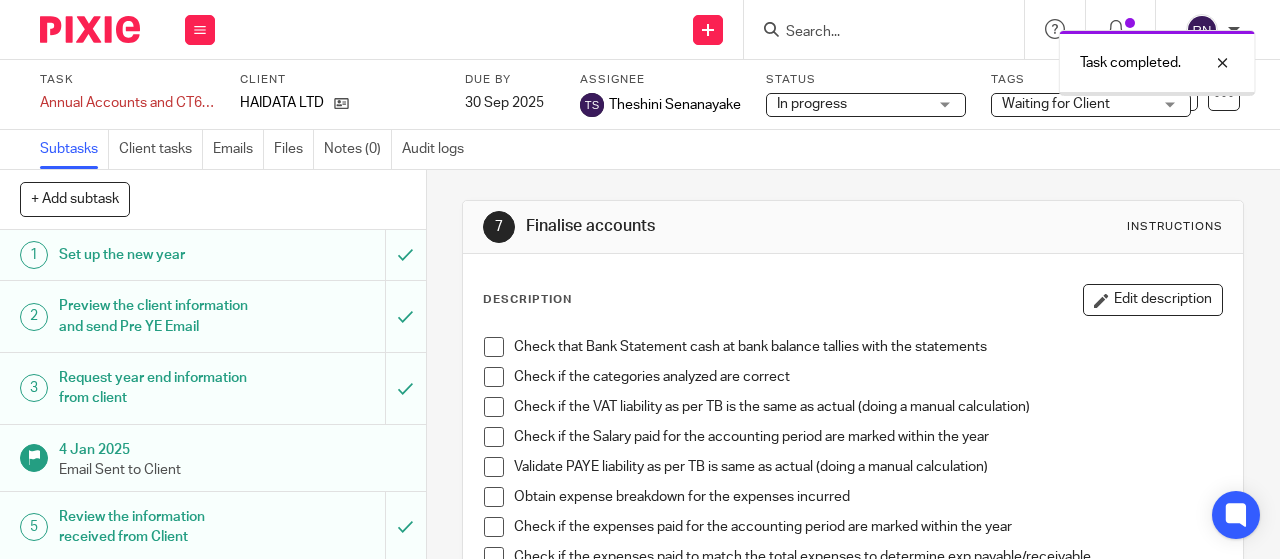scroll, scrollTop: 0, scrollLeft: 0, axis: both 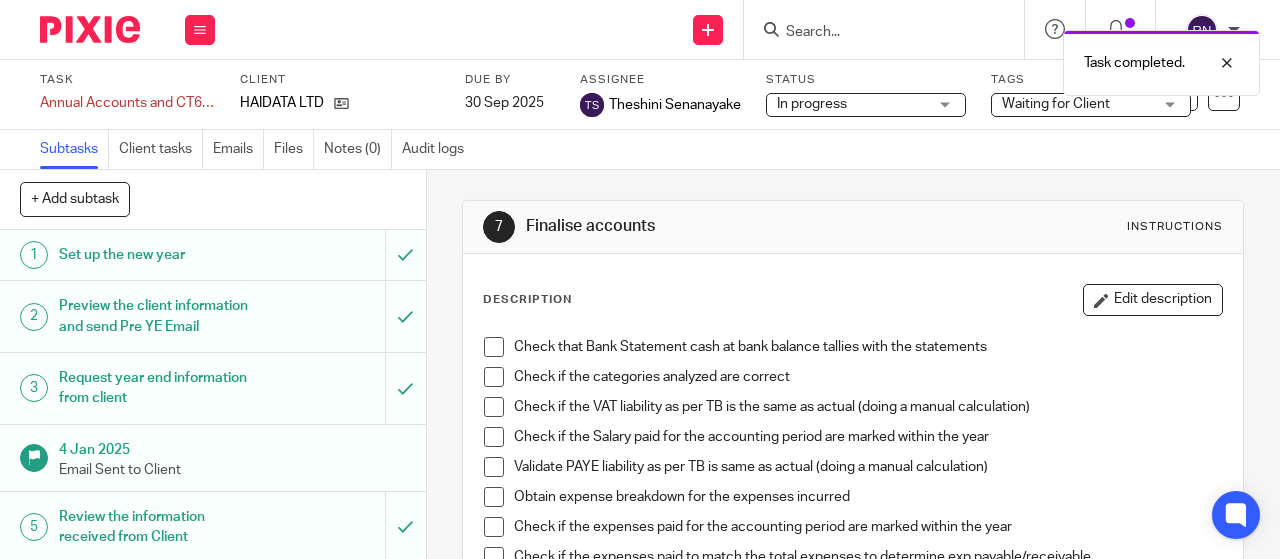 click on "Waiting for Client" at bounding box center (1056, 104) 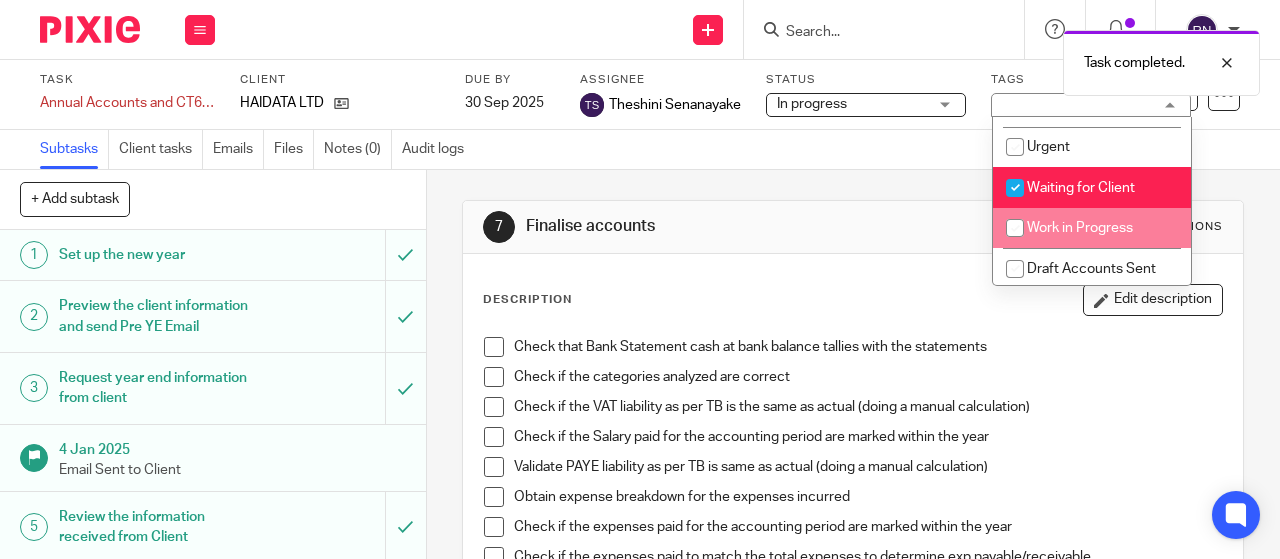 scroll, scrollTop: 238, scrollLeft: 0, axis: vertical 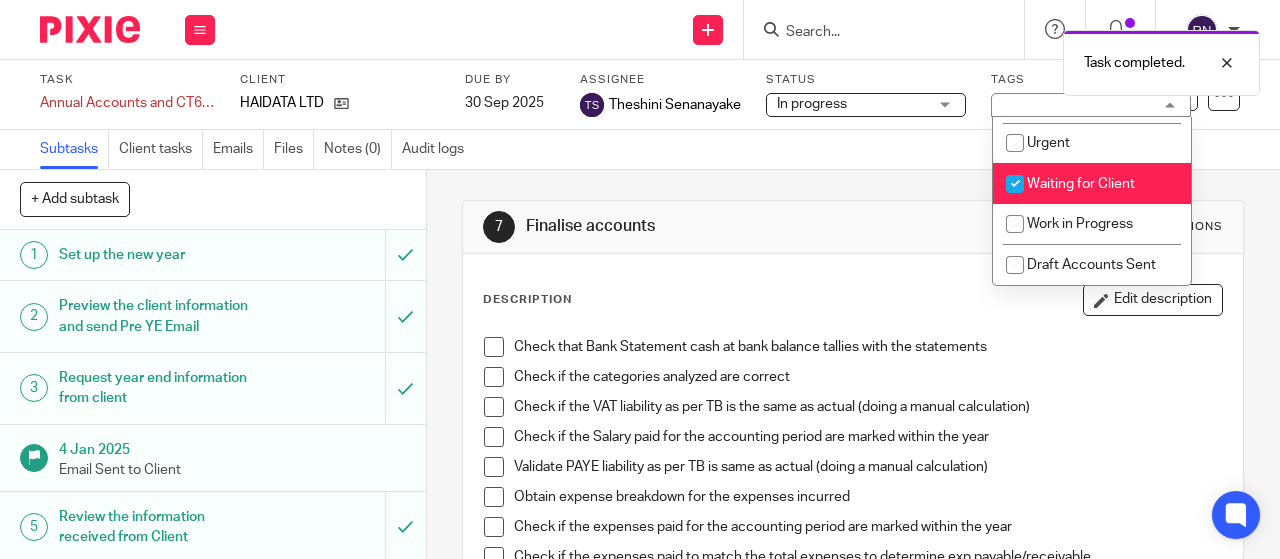 click on "Waiting for Client" at bounding box center (1081, 184) 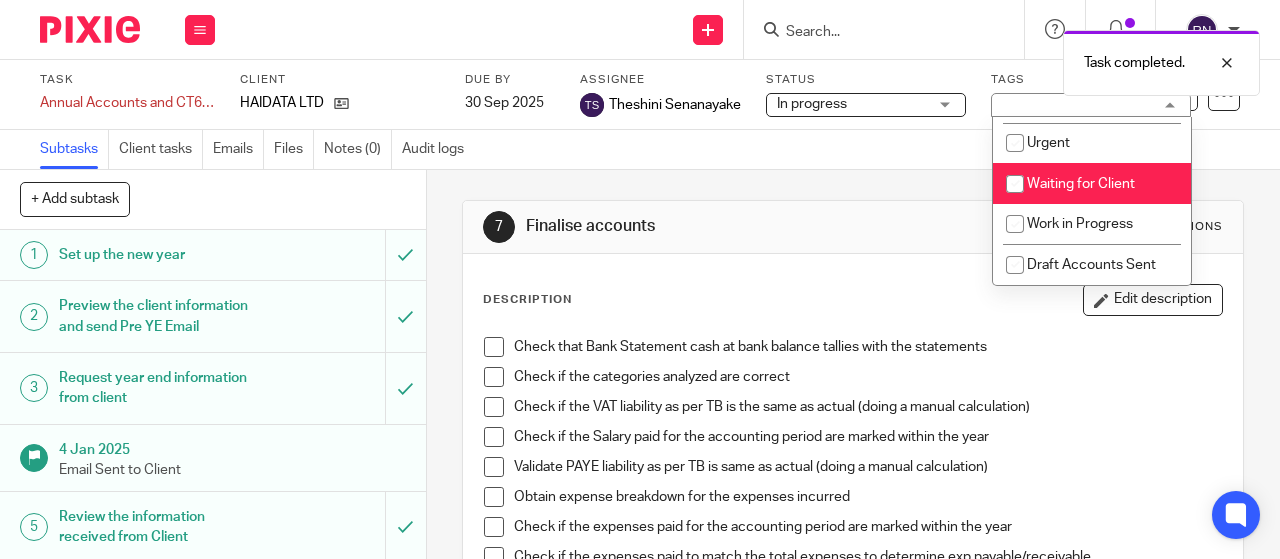checkbox on "false" 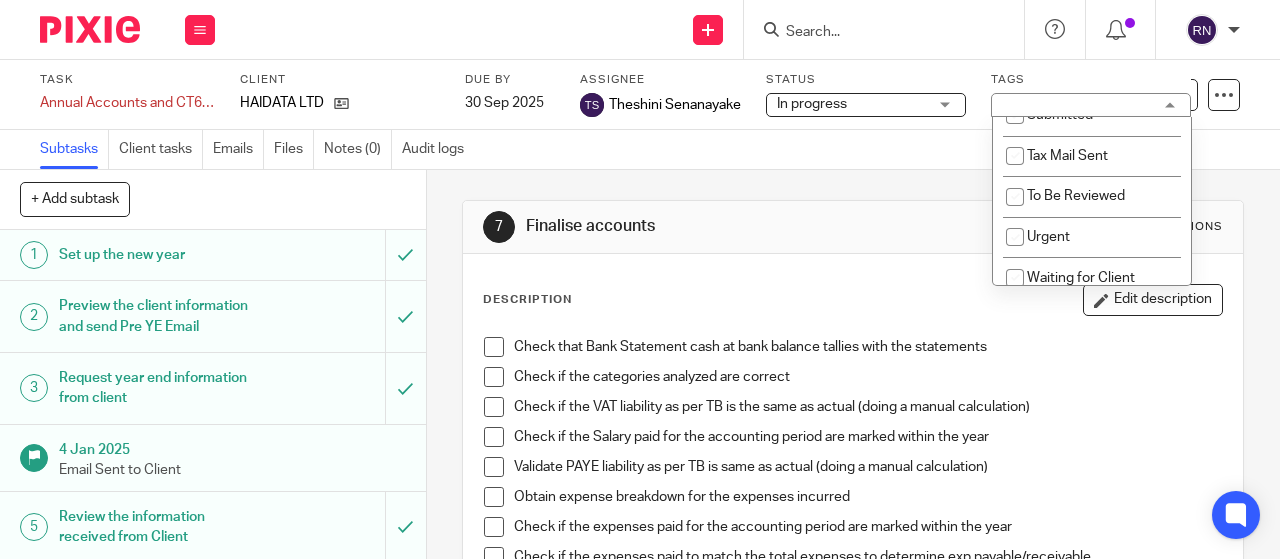 scroll, scrollTop: 134, scrollLeft: 0, axis: vertical 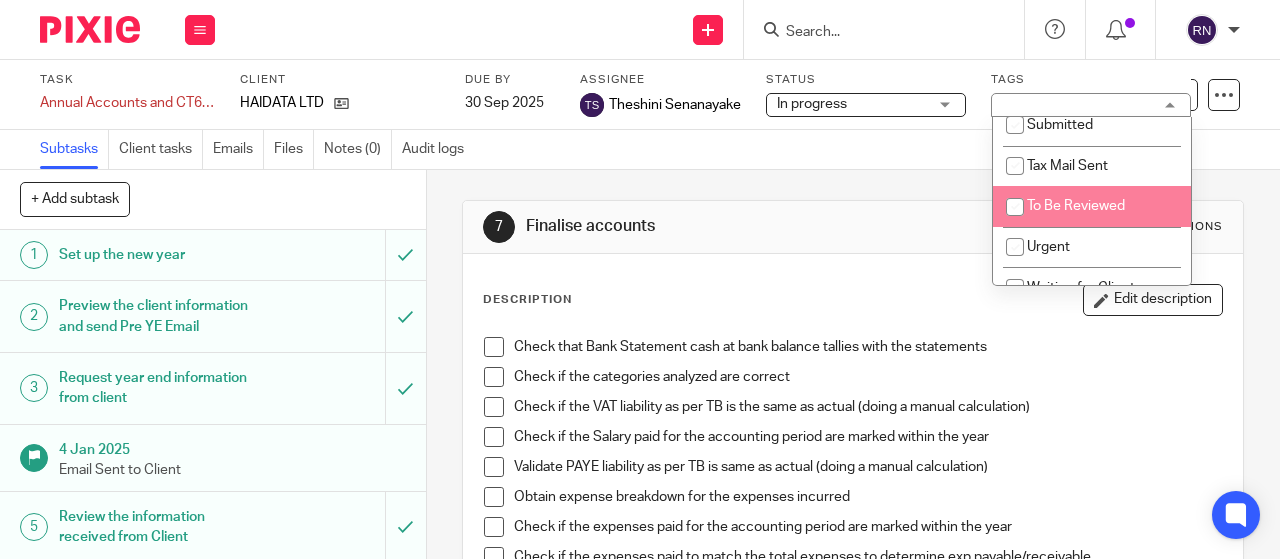 click on "To Be Reviewed" at bounding box center [1092, 206] 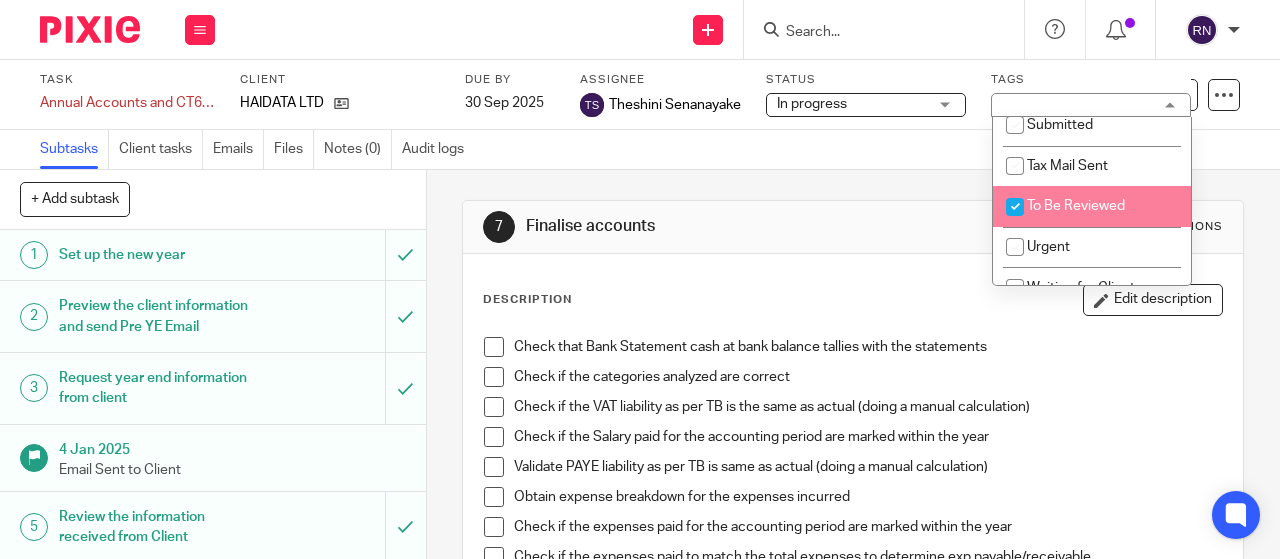 checkbox on "true" 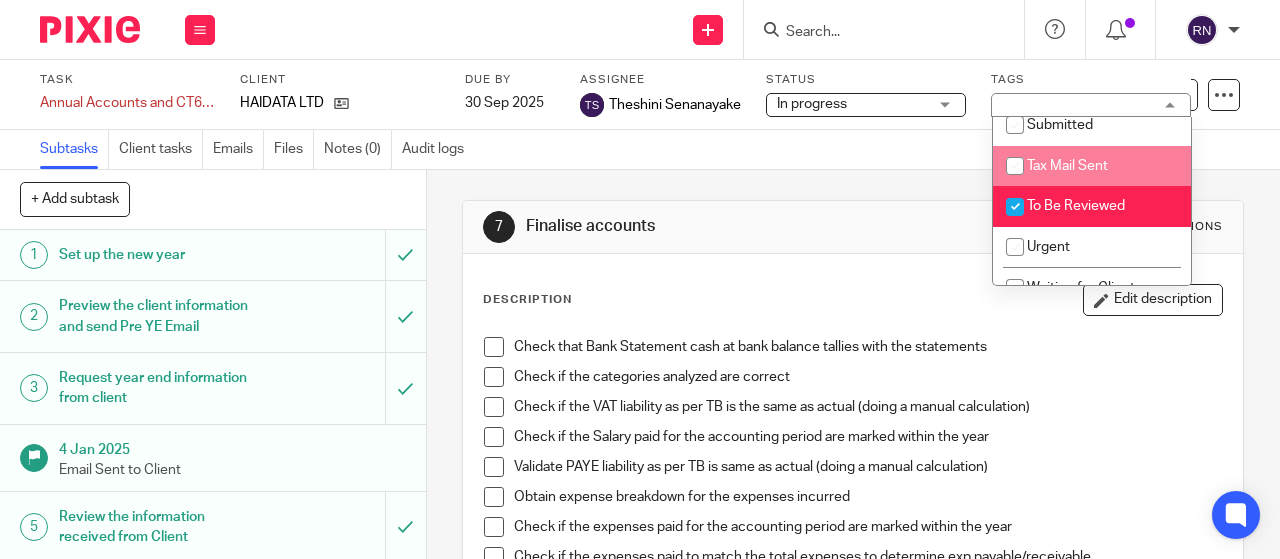 click on "Subtasks
Client tasks
Emails
Files
Notes (0)
Audit logs" at bounding box center (640, 150) 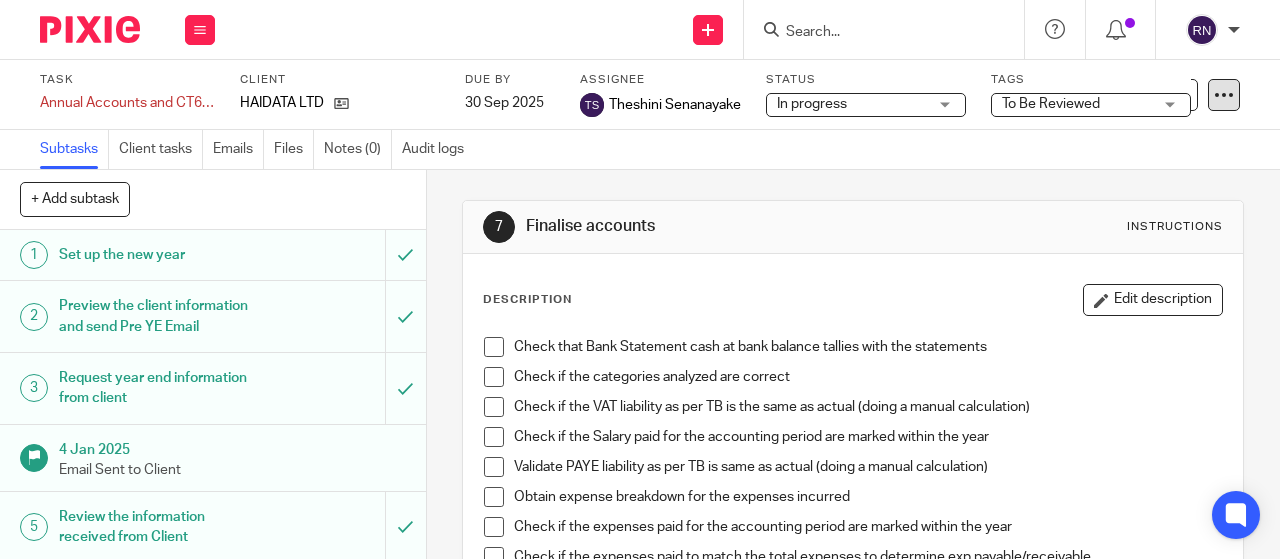 click at bounding box center [1224, 95] 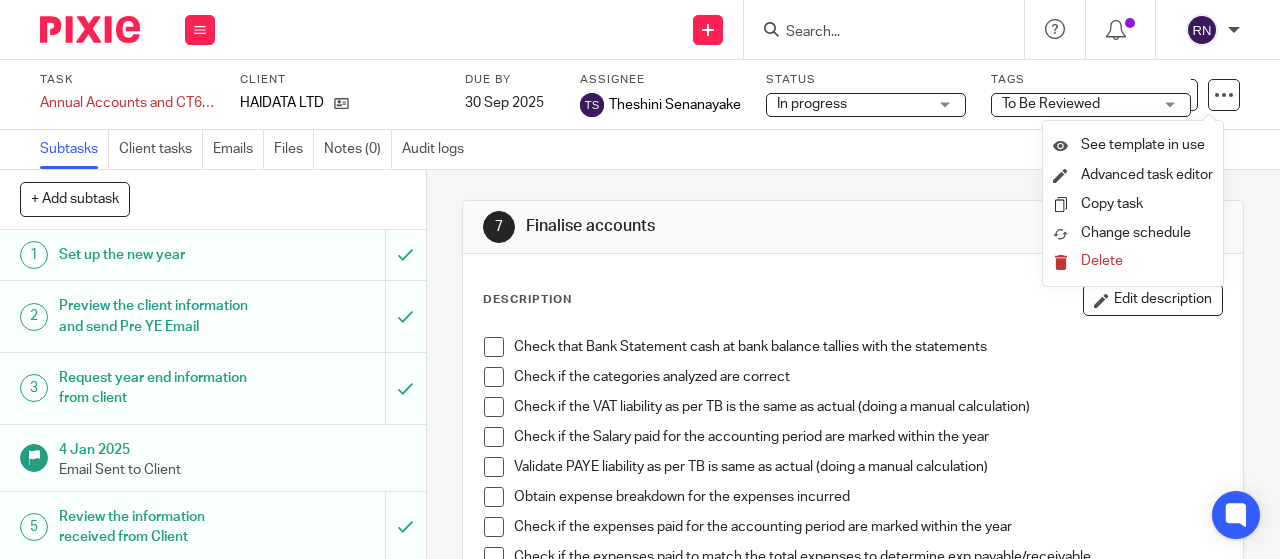 click on "Theshini Senanayake" at bounding box center [675, 105] 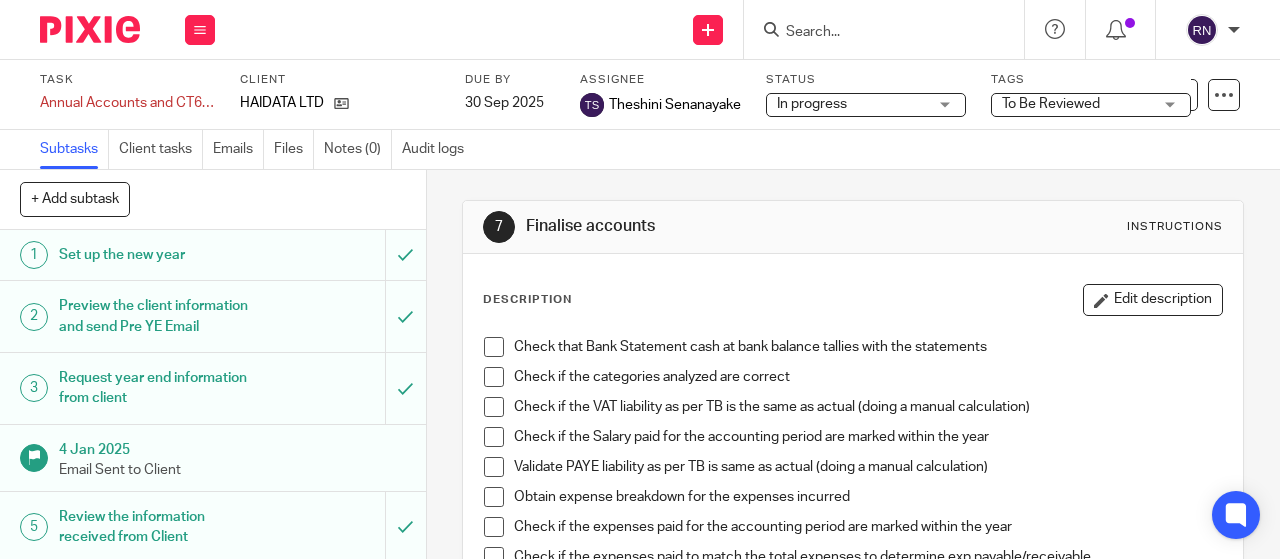 click at bounding box center [90, 29] 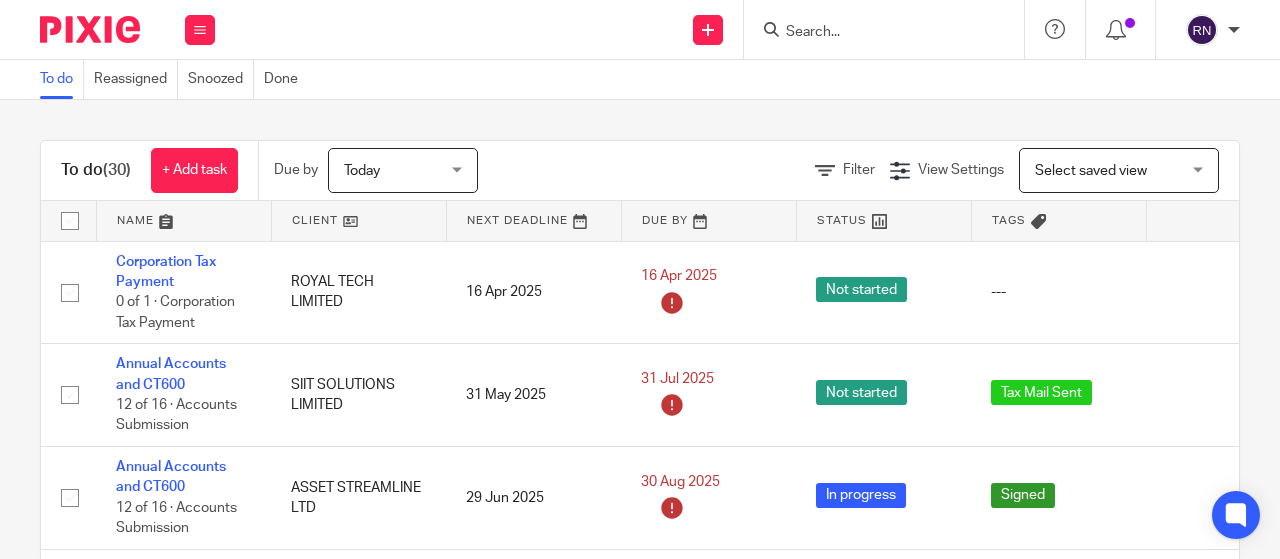 scroll, scrollTop: 0, scrollLeft: 0, axis: both 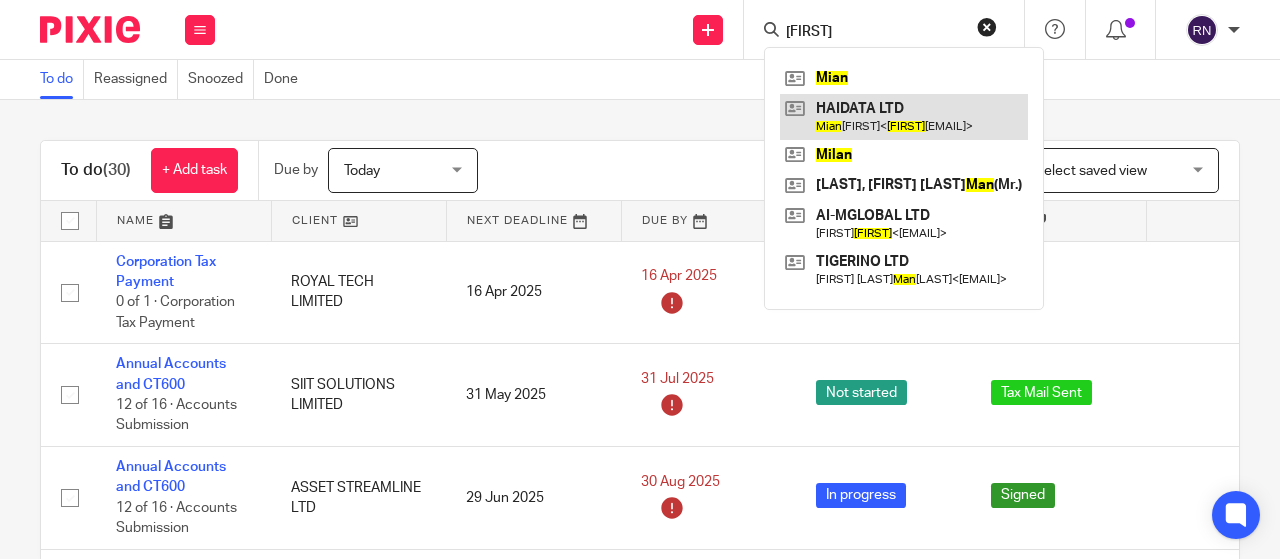 type on "mian" 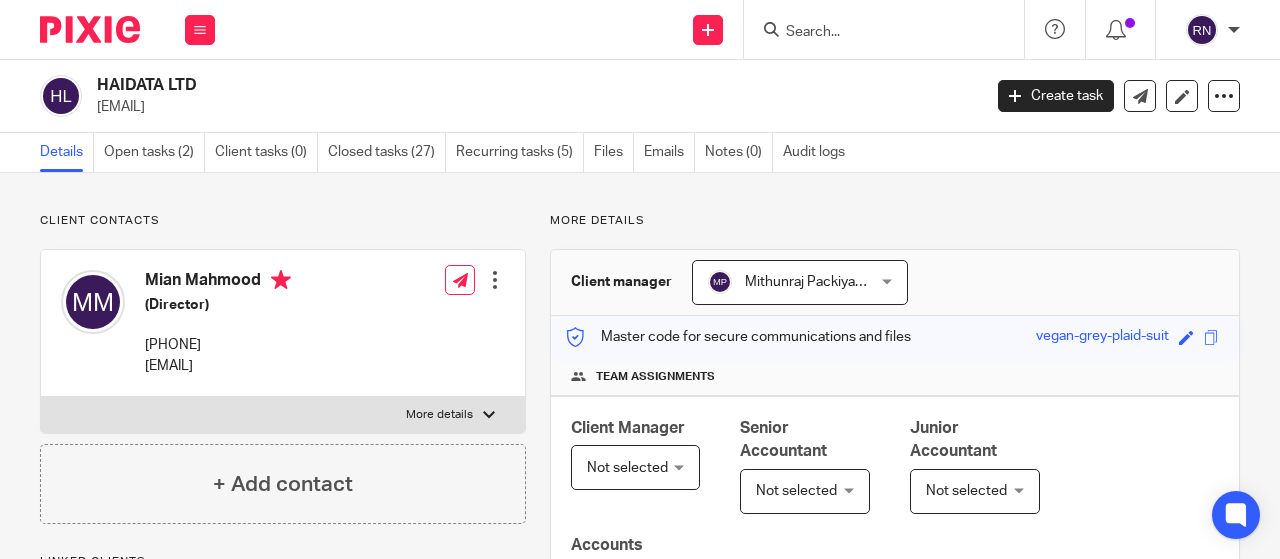 scroll, scrollTop: 0, scrollLeft: 0, axis: both 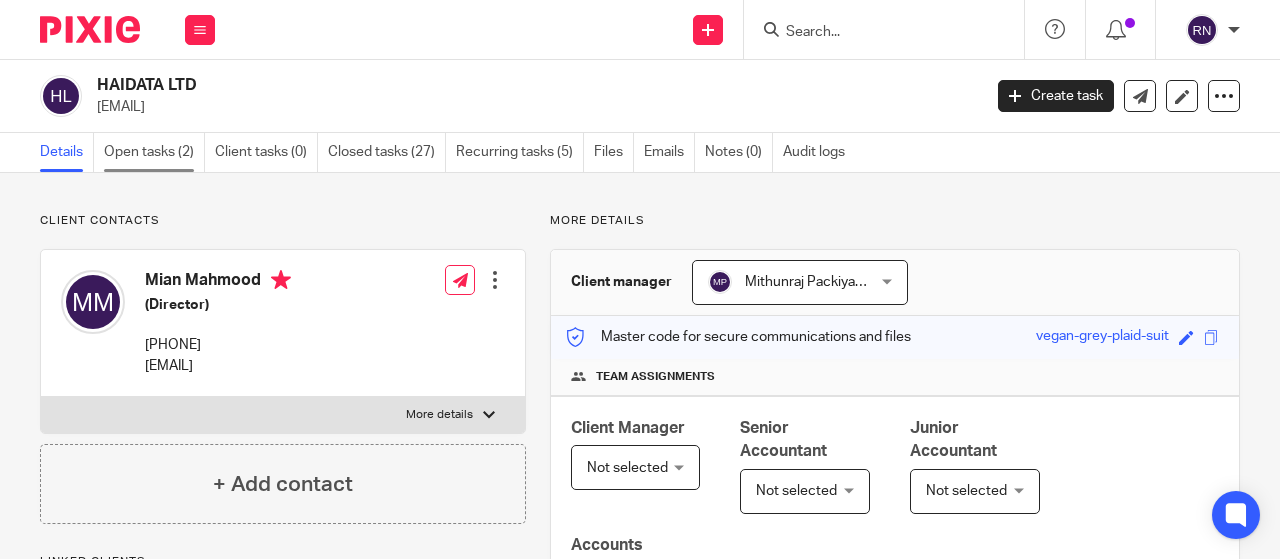 click on "Open tasks (2)" at bounding box center (154, 152) 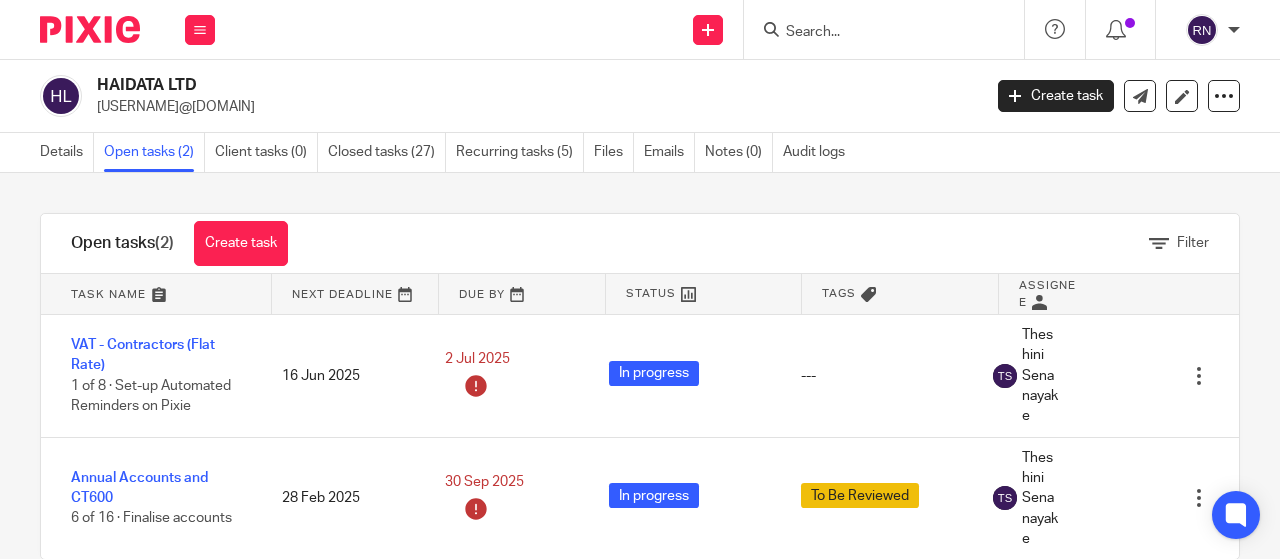 scroll, scrollTop: 0, scrollLeft: 0, axis: both 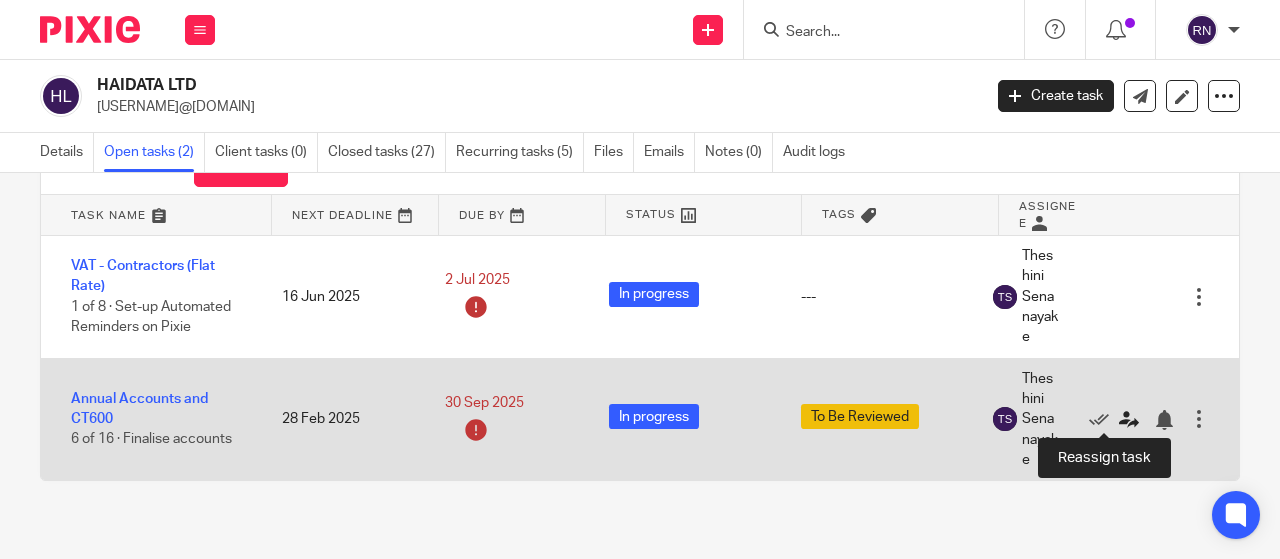 click at bounding box center (1129, 420) 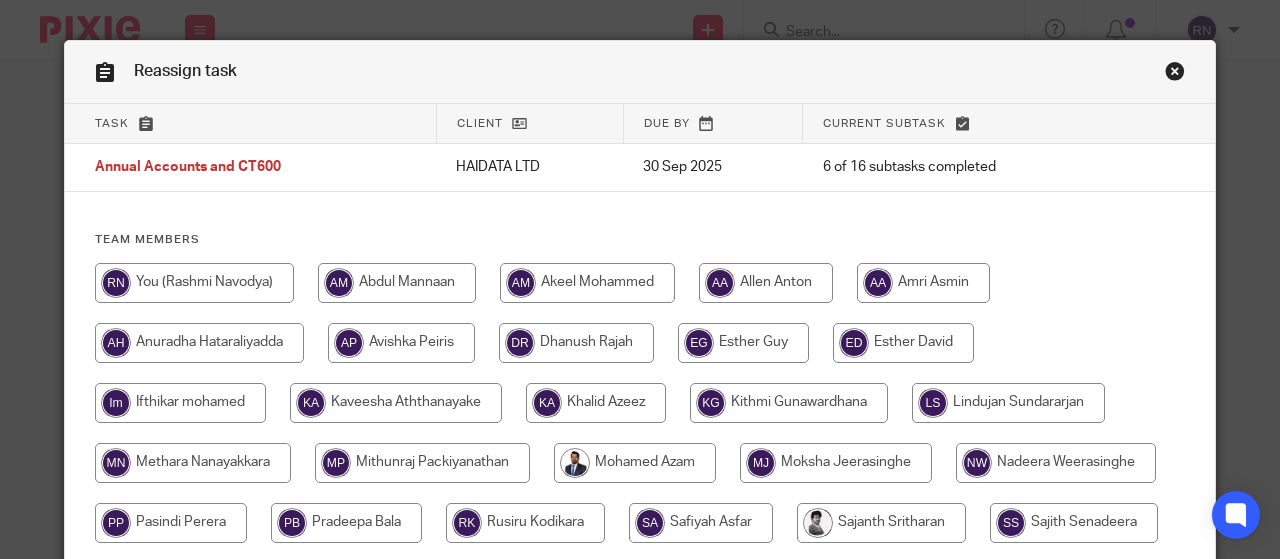 scroll, scrollTop: 0, scrollLeft: 0, axis: both 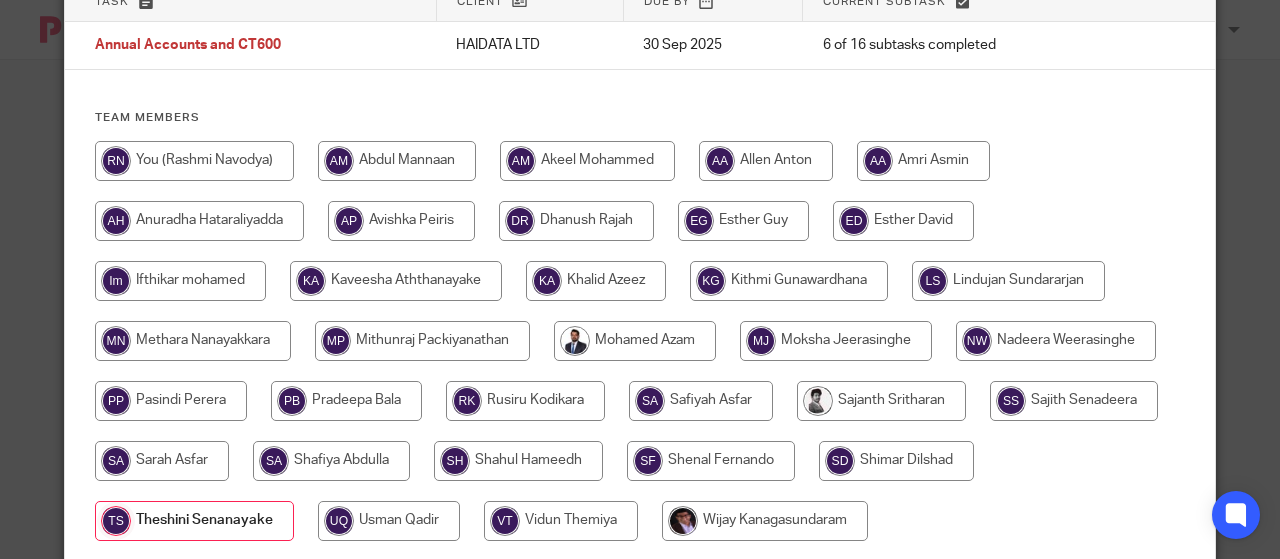 click at bounding box center (422, 341) 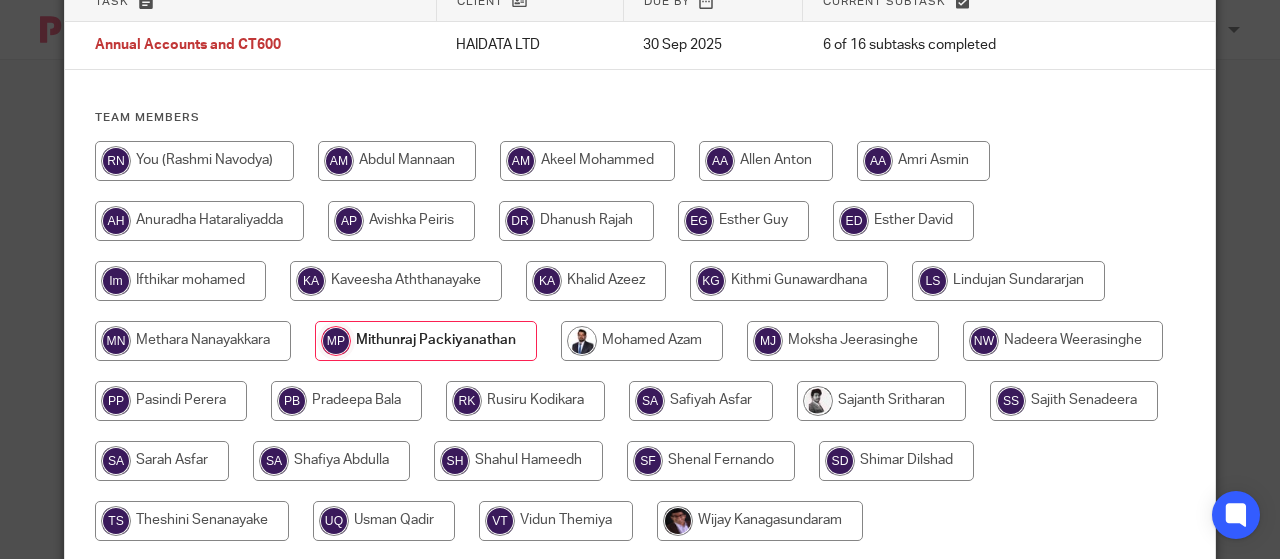 scroll, scrollTop: 247, scrollLeft: 0, axis: vertical 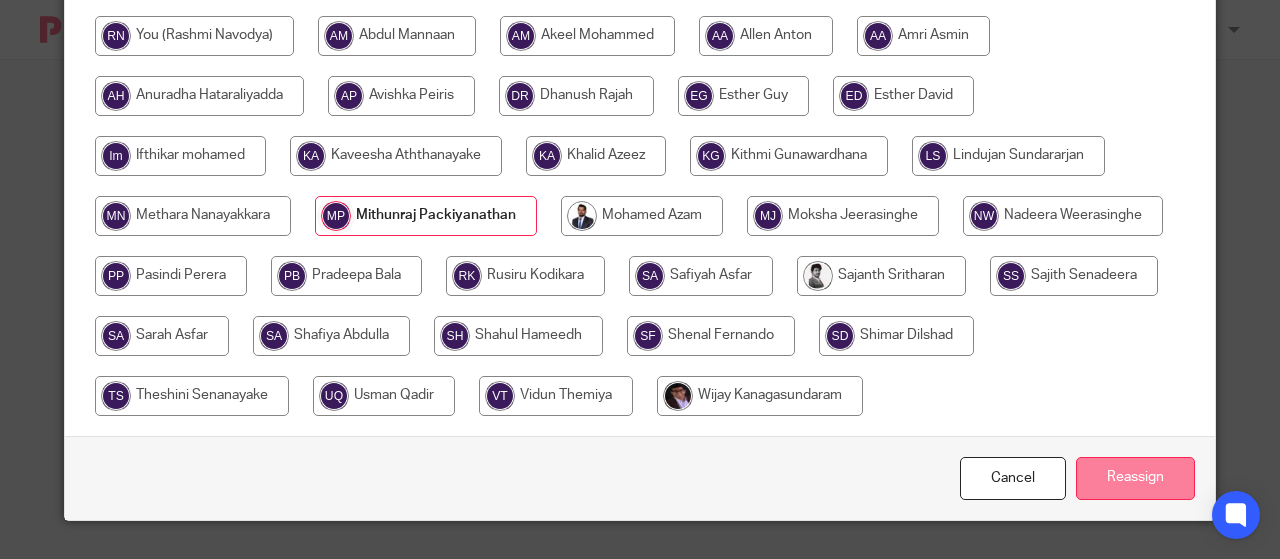 click on "Reassign" at bounding box center (1135, 478) 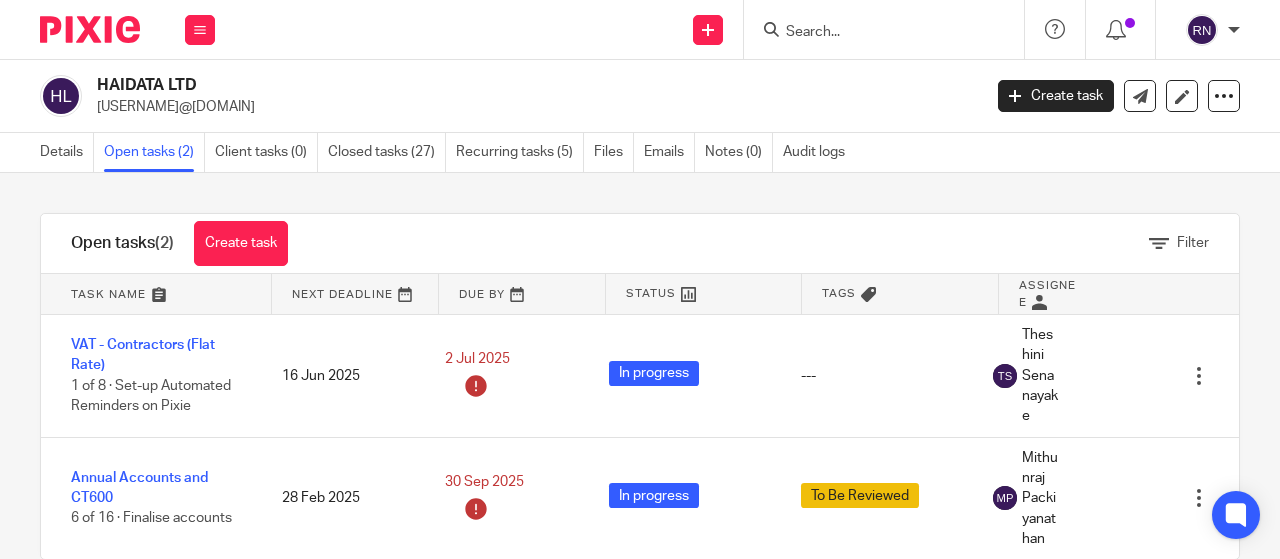 scroll, scrollTop: 0, scrollLeft: 0, axis: both 